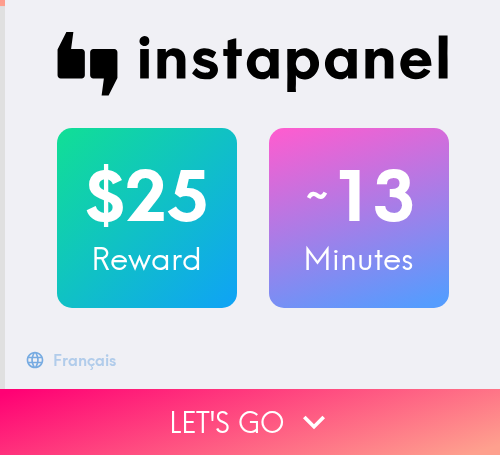 scroll, scrollTop: 0, scrollLeft: 0, axis: both 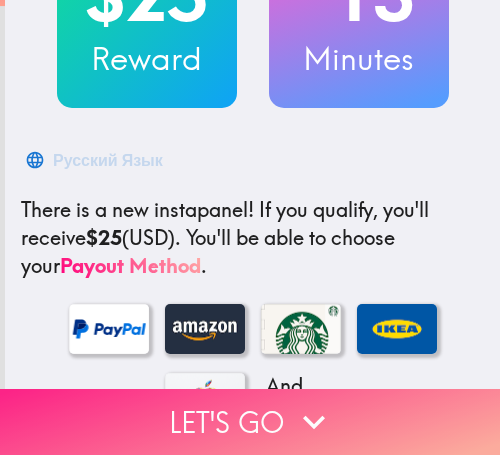click on "Let's go" at bounding box center (250, 422) 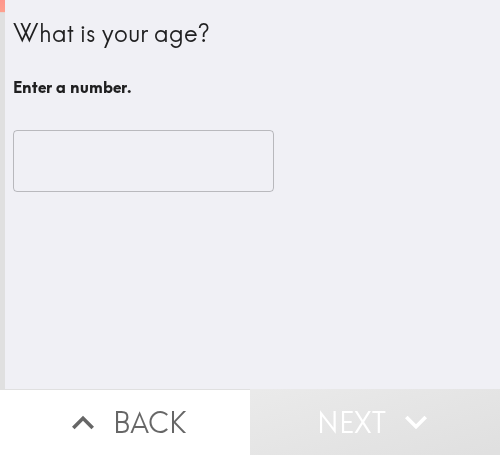 scroll, scrollTop: 0, scrollLeft: 0, axis: both 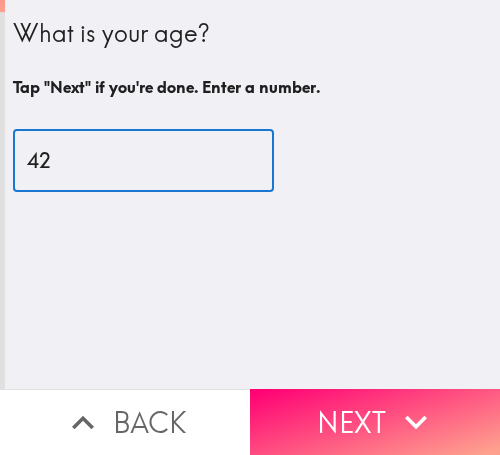 drag, startPoint x: 99, startPoint y: 156, endPoint x: -83, endPoint y: 175, distance: 182.98907 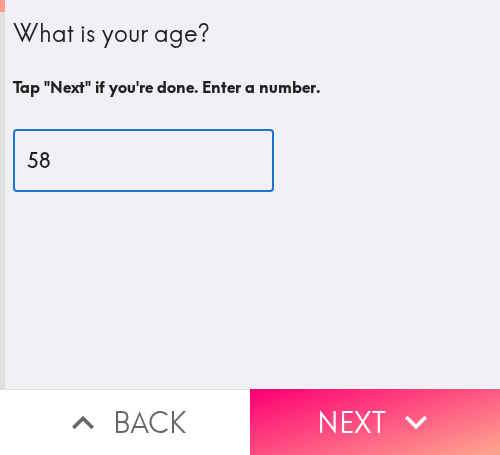 type on "58" 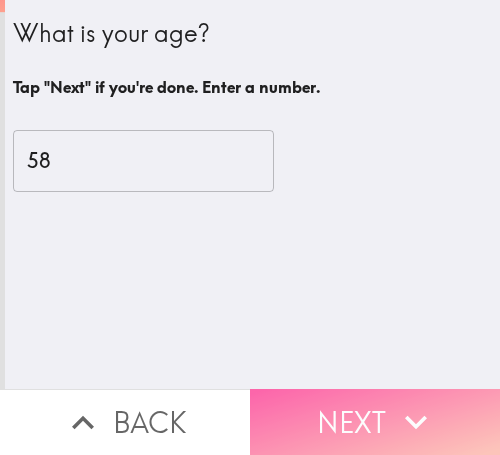 drag, startPoint x: 373, startPoint y: 393, endPoint x: 466, endPoint y: 403, distance: 93.53609 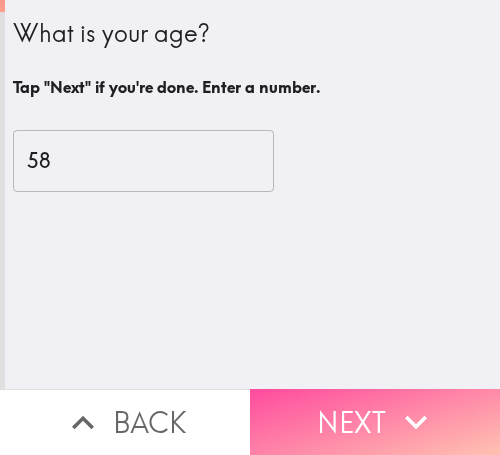 click on "Next" at bounding box center (375, 422) 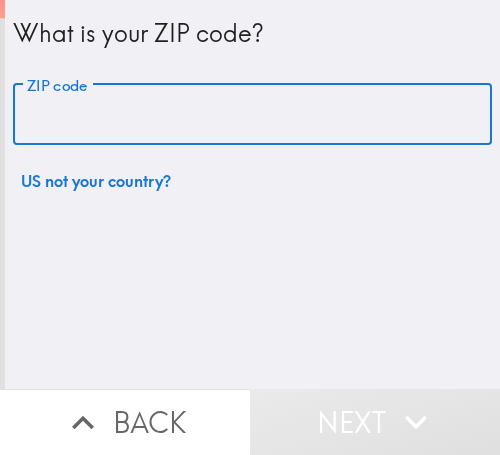 click on "ZIP code" at bounding box center (252, 115) 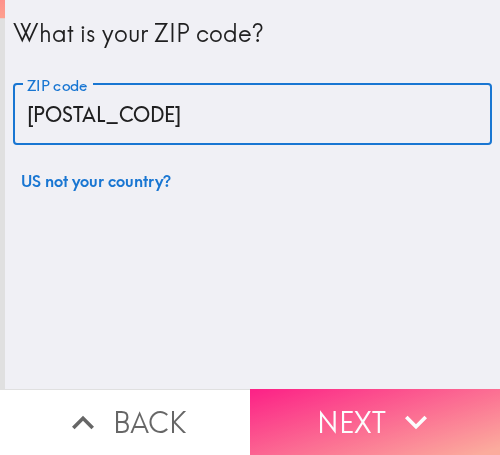 type on "[POSTAL_CODE]" 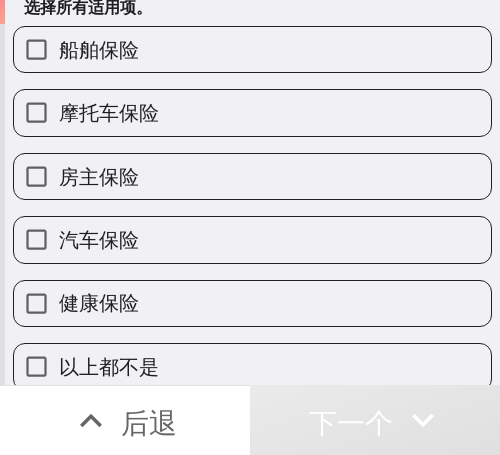 scroll, scrollTop: 103, scrollLeft: 0, axis: vertical 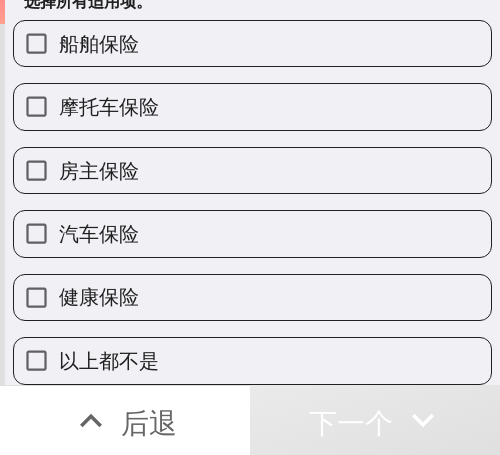 click on "健康保险" at bounding box center (252, 297) 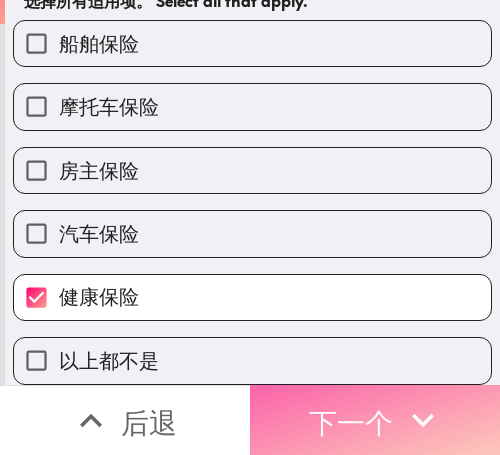 click on "下一个" at bounding box center [351, 422] 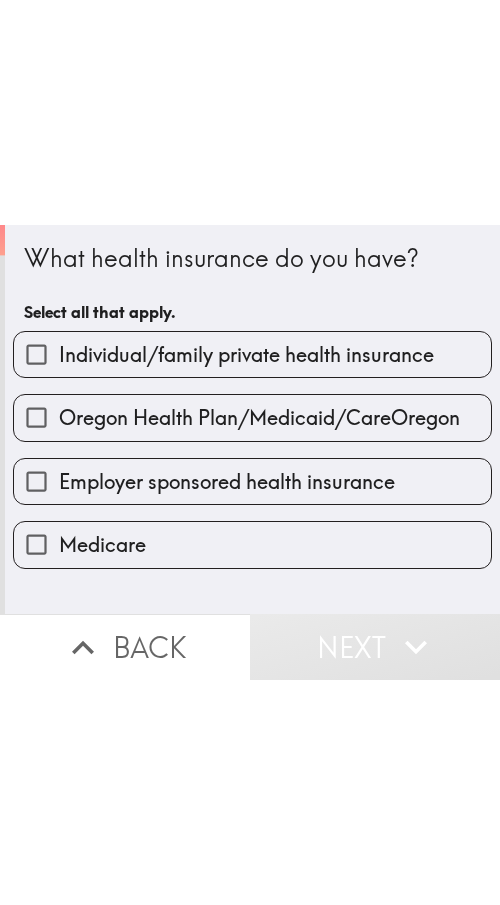 scroll, scrollTop: 0, scrollLeft: 0, axis: both 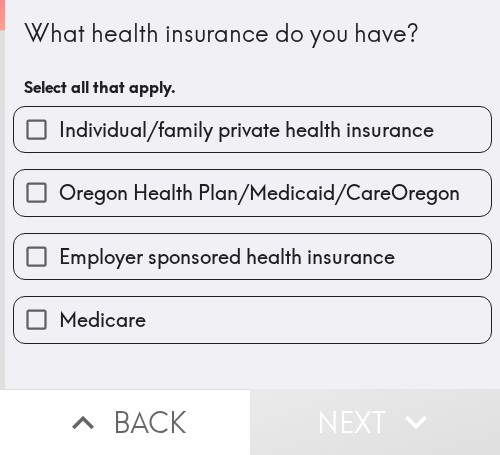 click on "Oregon Health Plan/Medicaid/CareOregon" at bounding box center [259, 193] 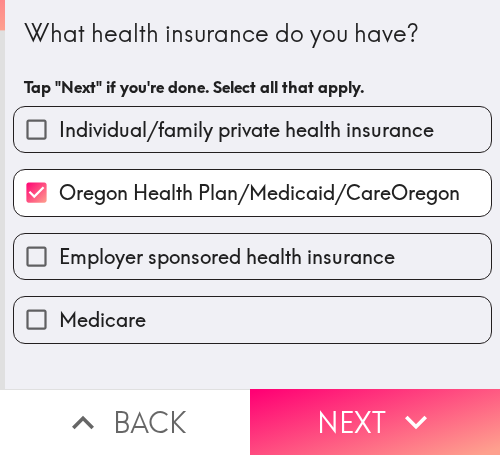 drag, startPoint x: 418, startPoint y: 401, endPoint x: 310, endPoint y: 401, distance: 108 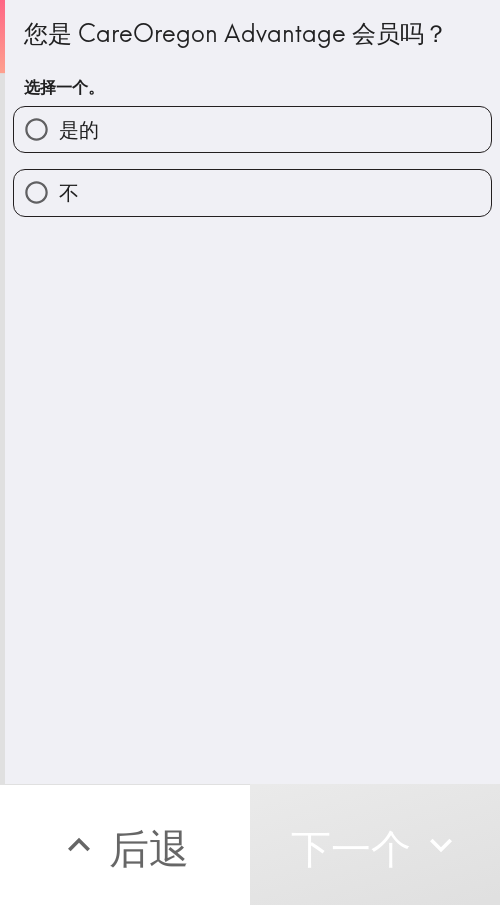 drag, startPoint x: 124, startPoint y: 311, endPoint x: 480, endPoint y: 319, distance: 356.08987 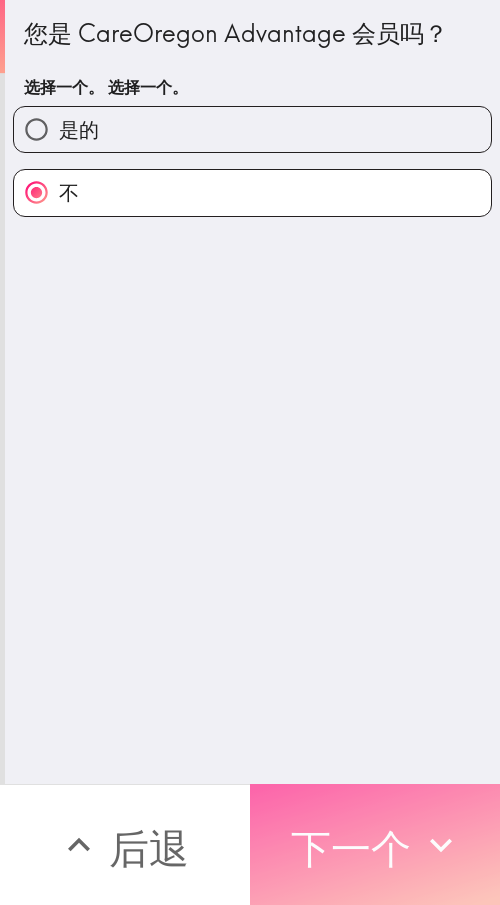 click on "下一个" at bounding box center [351, 848] 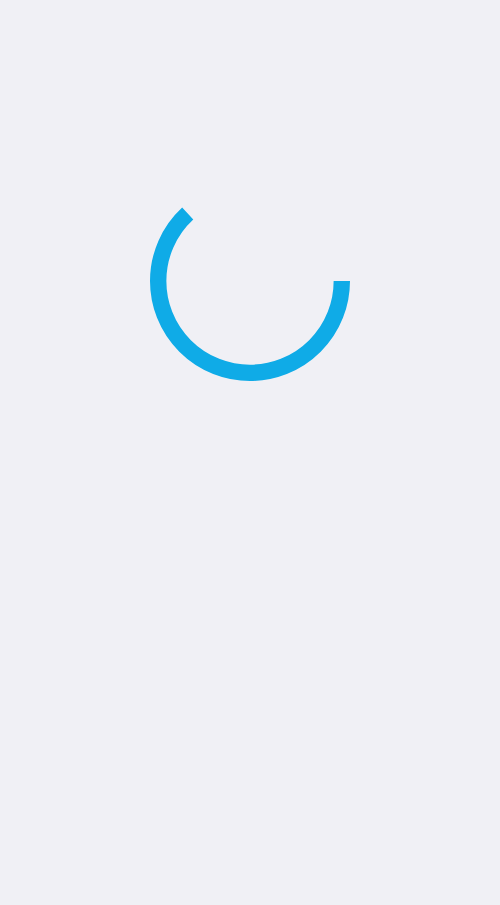 scroll, scrollTop: 0, scrollLeft: 0, axis: both 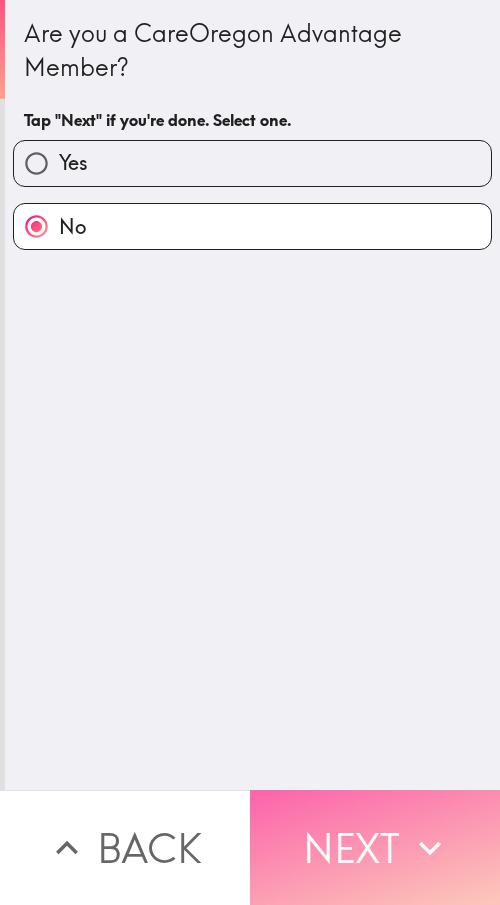 click on "Next" at bounding box center [375, 847] 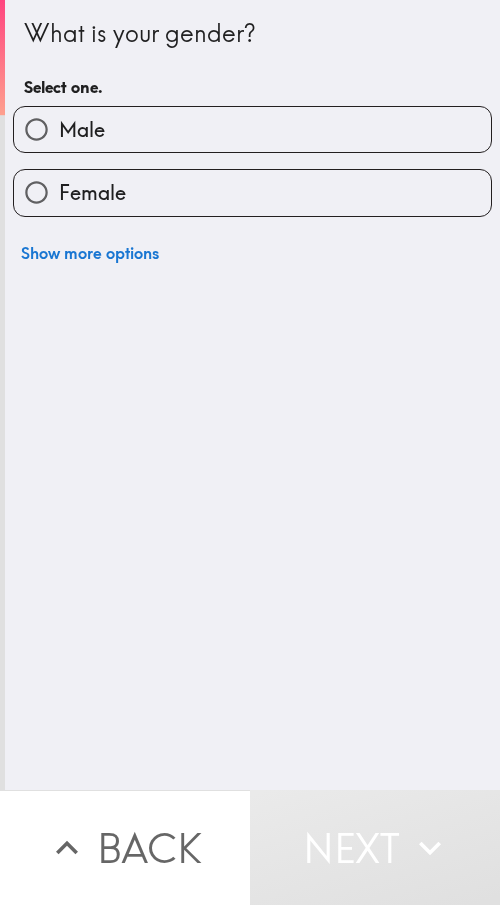 click on "Female" at bounding box center (252, 192) 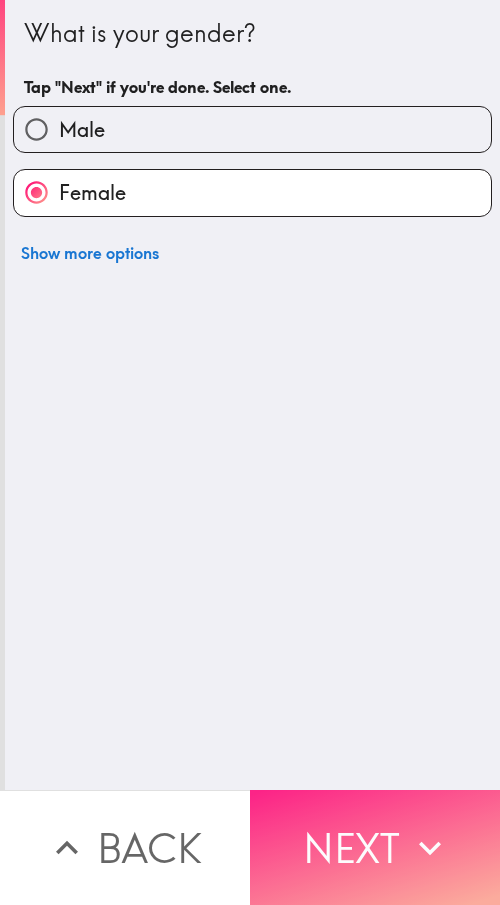 drag, startPoint x: 279, startPoint y: 816, endPoint x: 480, endPoint y: 822, distance: 201.08954 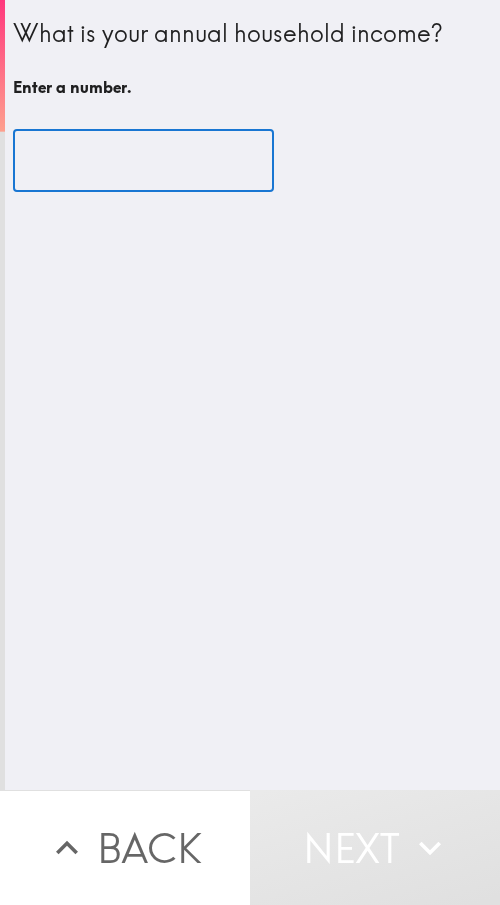click at bounding box center [143, 161] 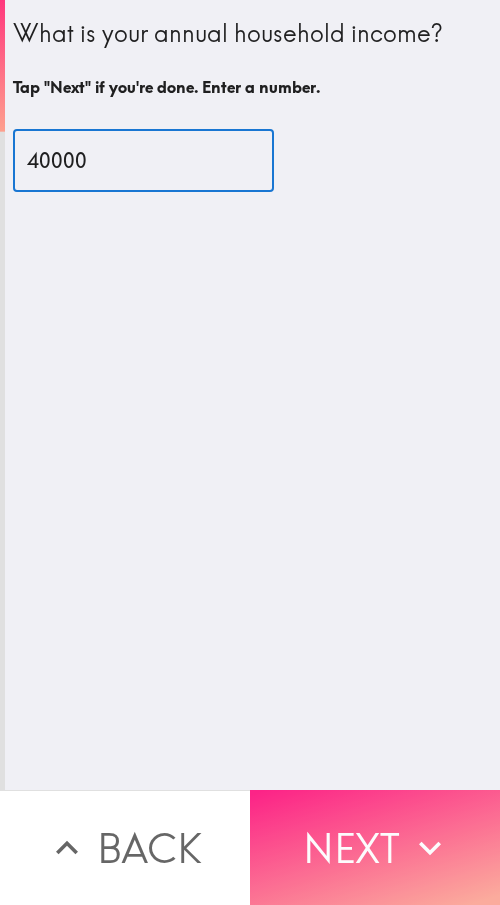 type on "40000" 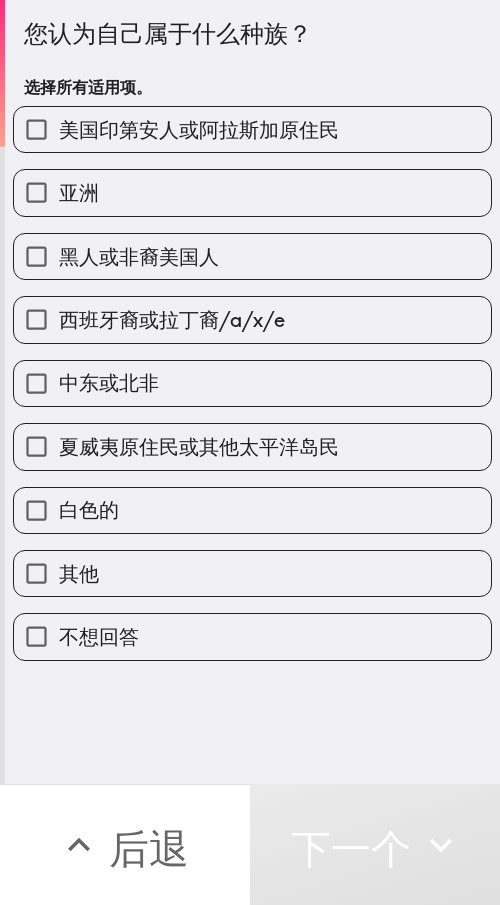 drag, startPoint x: 120, startPoint y: 65, endPoint x: 200, endPoint y: 78, distance: 81.04937 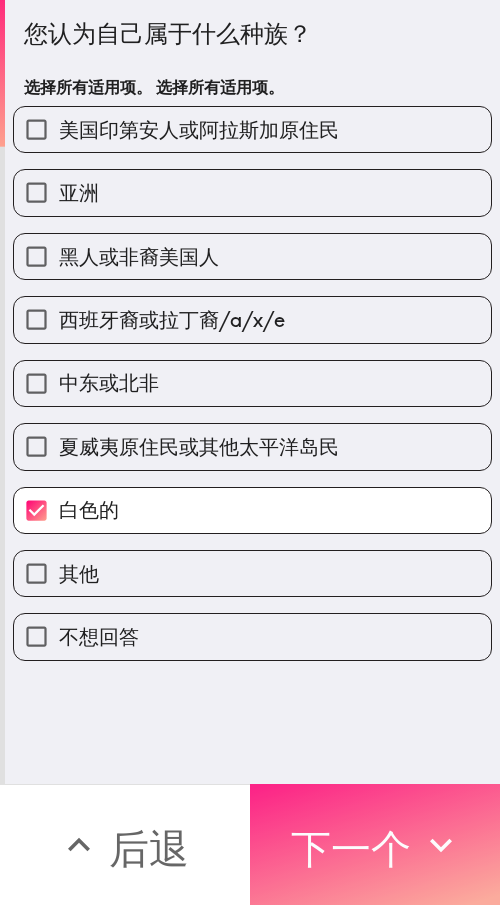 click on "下一个" at bounding box center (351, 848) 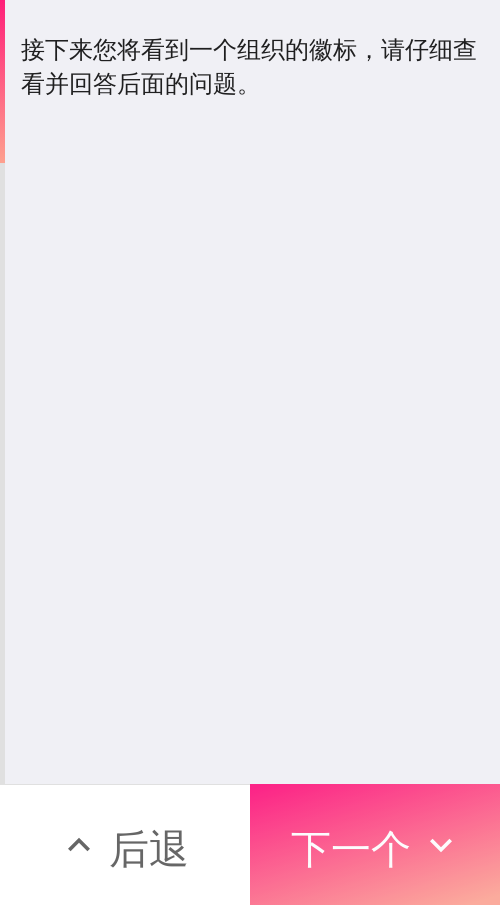 click on "下一个" at bounding box center (375, 844) 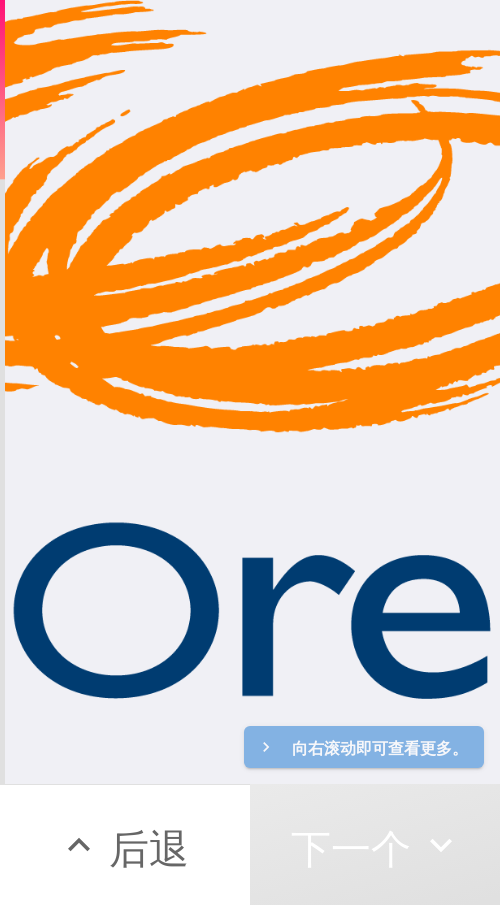 scroll, scrollTop: 0, scrollLeft: 1167, axis: horizontal 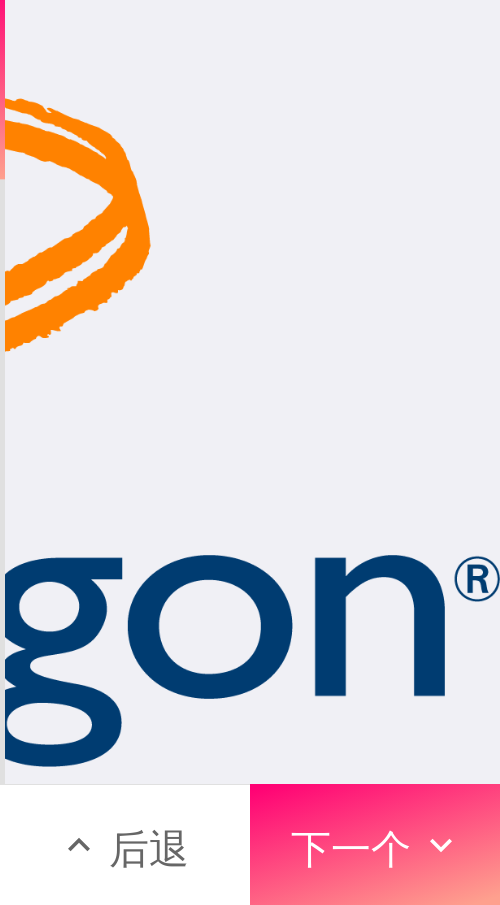drag, startPoint x: 402, startPoint y: 827, endPoint x: 98, endPoint y: 793, distance: 305.89542 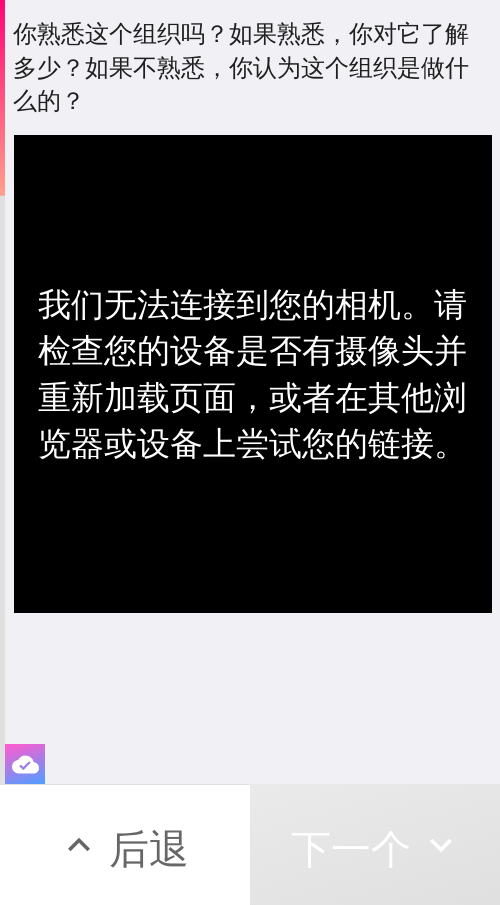 click 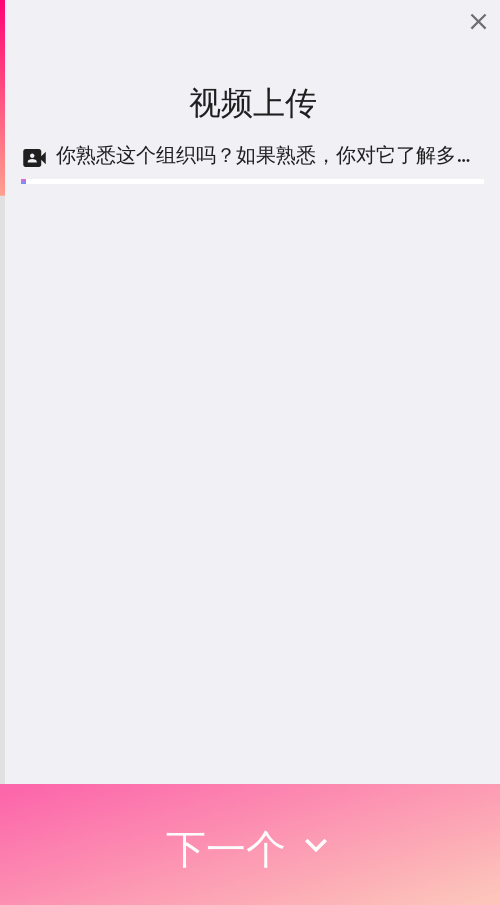 click on "下一个" at bounding box center [226, 848] 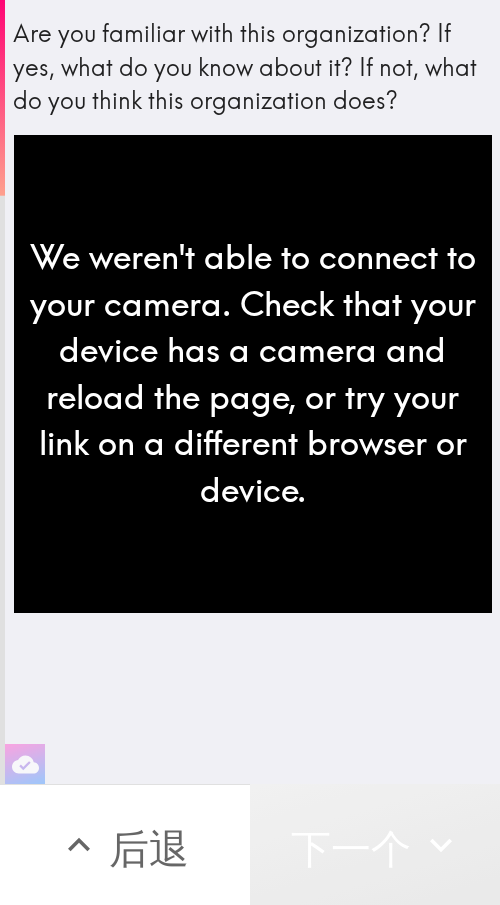 click on "下一个" at bounding box center (351, 848) 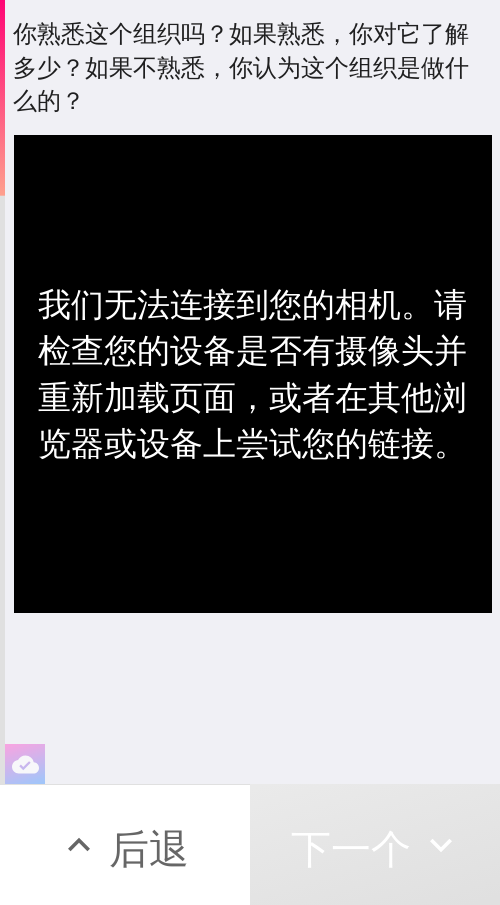 click on "你熟悉这个组织吗？如果熟悉，你对它了解多少？如果不熟悉，你认为这个组织是做什么的？" at bounding box center [252, 67] 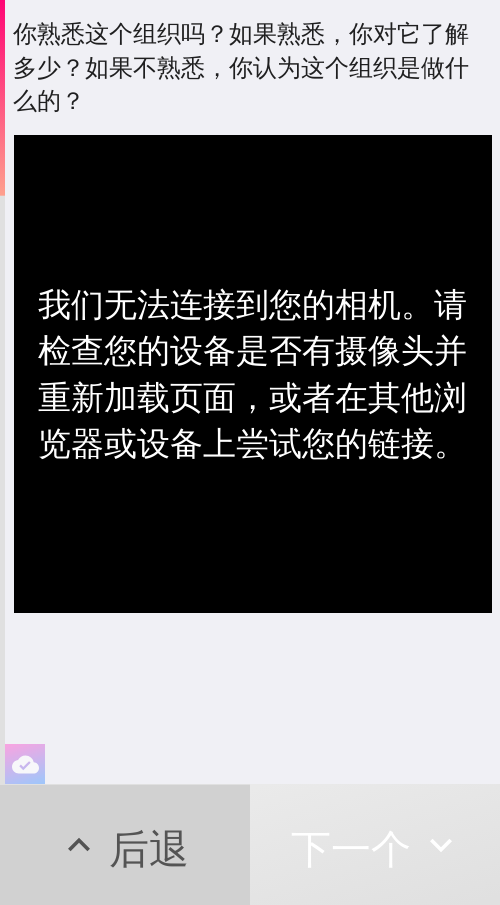 drag, startPoint x: 132, startPoint y: 864, endPoint x: 12, endPoint y: 863, distance: 120.004166 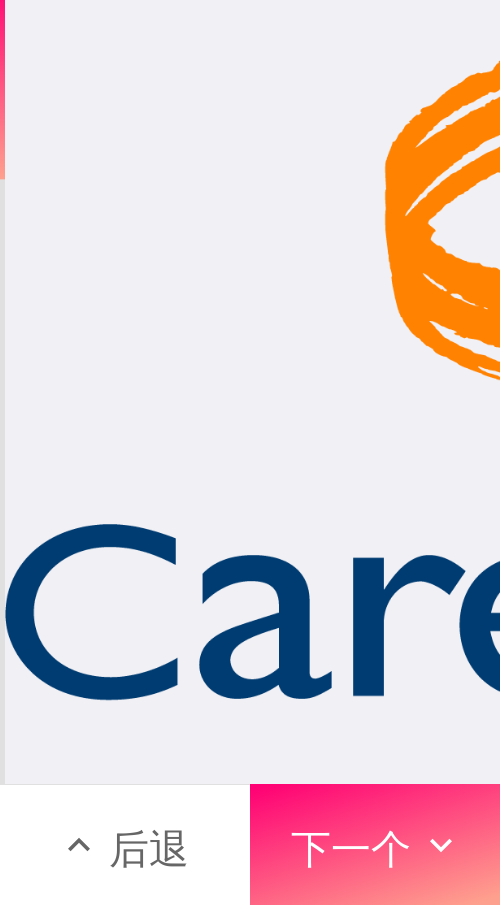 click on "后退" at bounding box center [149, 848] 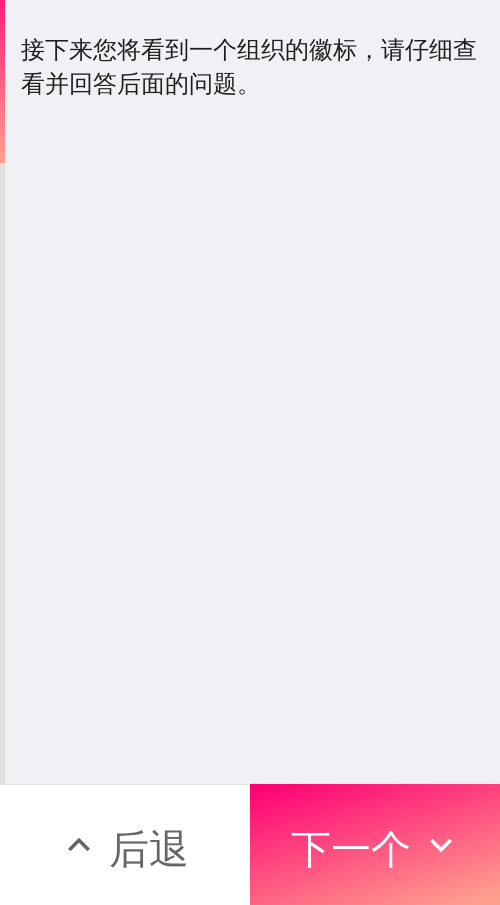 click on "后退" at bounding box center [149, 848] 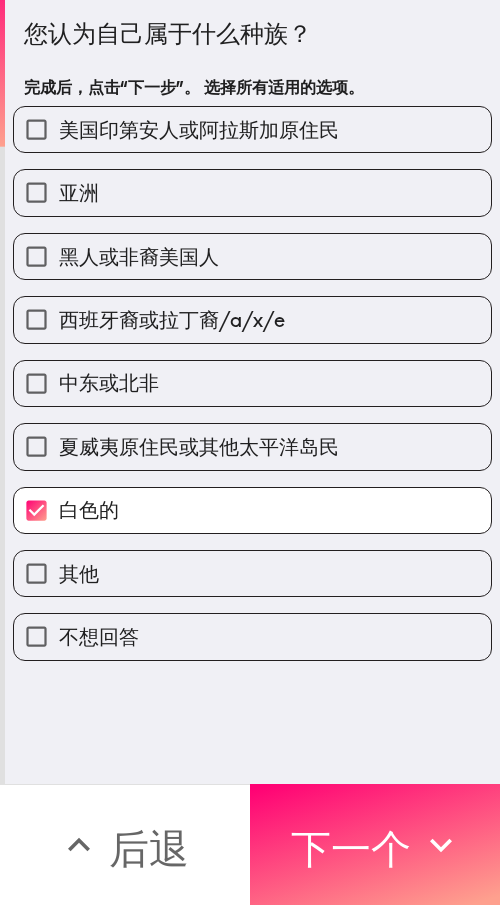 click on "白色的" at bounding box center (89, 509) 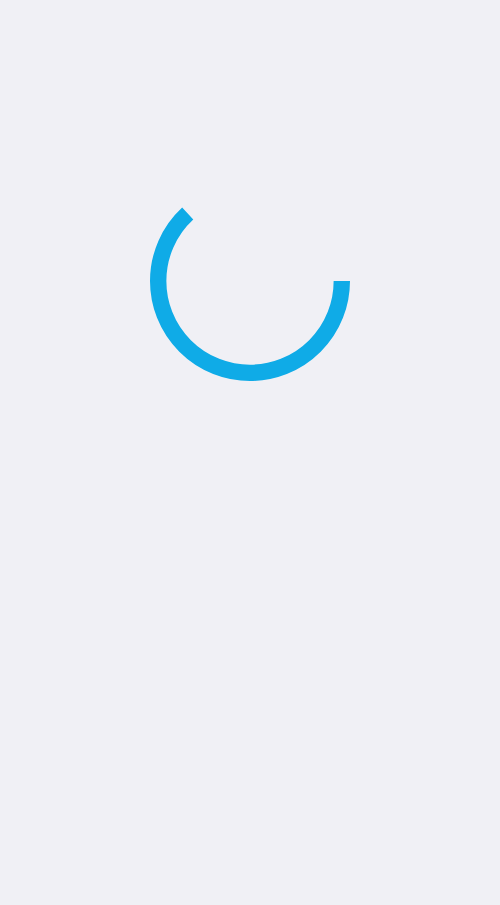 scroll, scrollTop: 0, scrollLeft: 0, axis: both 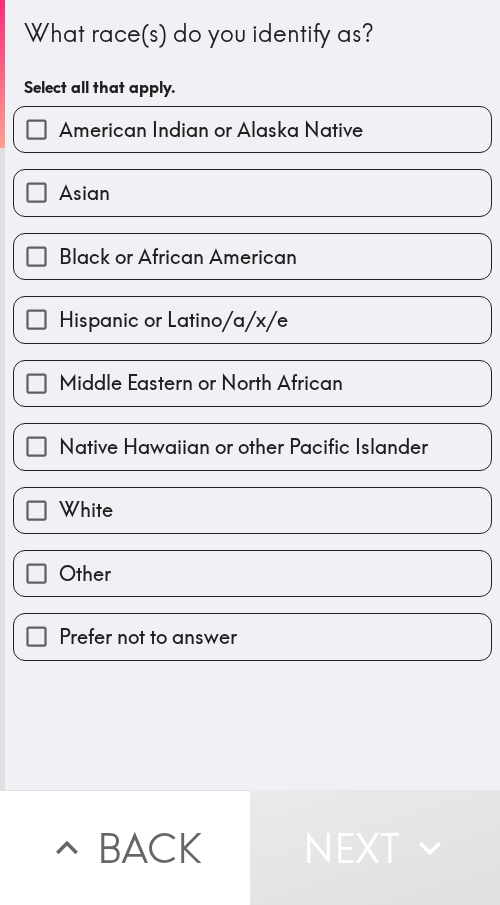click on "Asian" at bounding box center (252, 192) 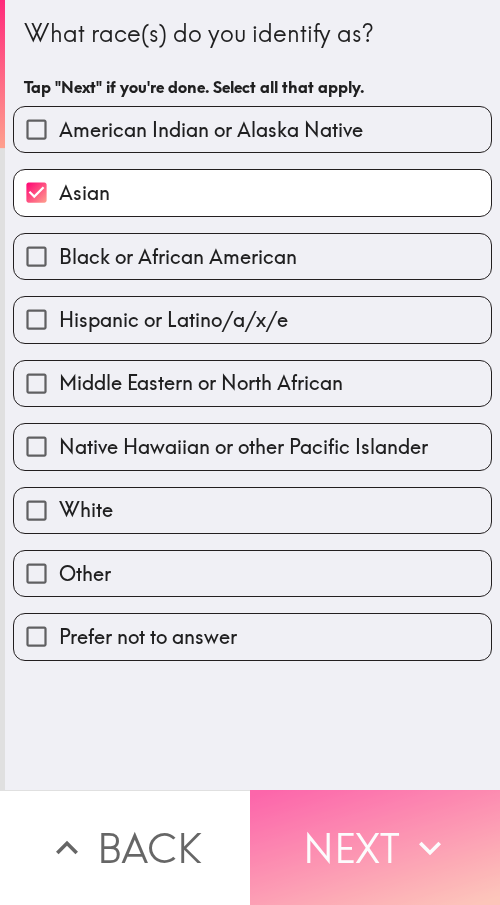 click on "Next" at bounding box center (375, 847) 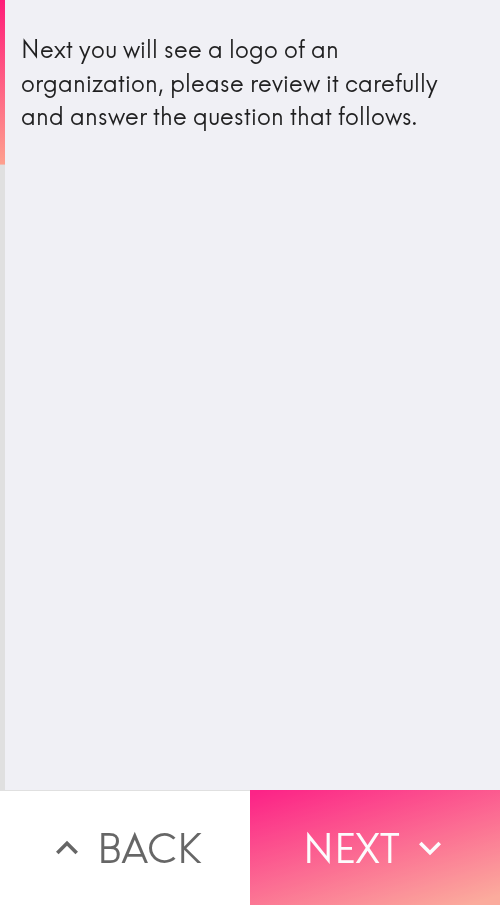drag, startPoint x: 343, startPoint y: 837, endPoint x: 392, endPoint y: 845, distance: 49.648766 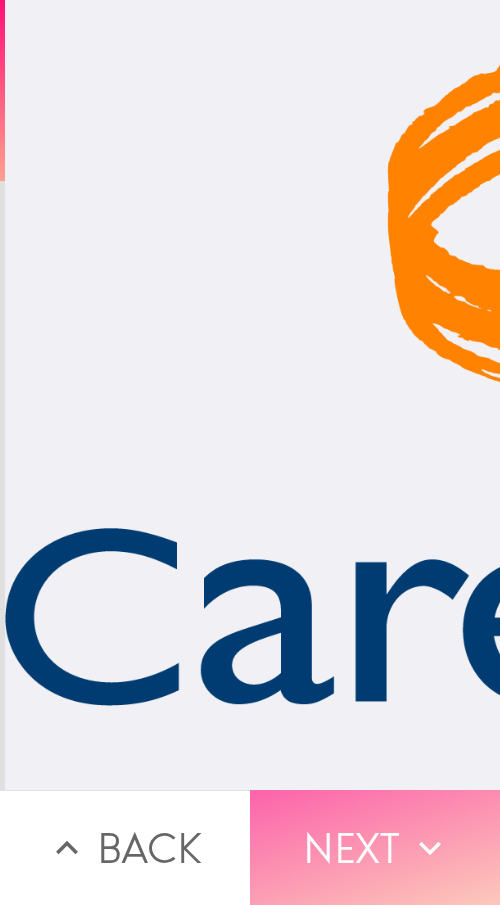click on "Next" at bounding box center (375, 847) 